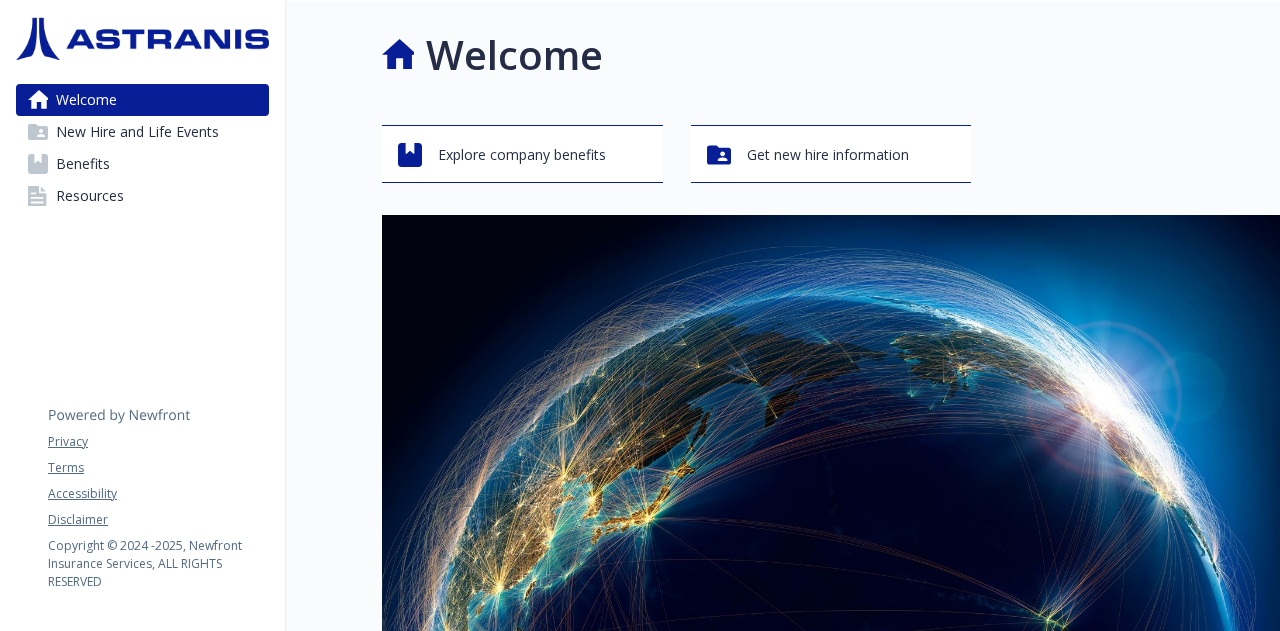 scroll, scrollTop: 0, scrollLeft: 0, axis: both 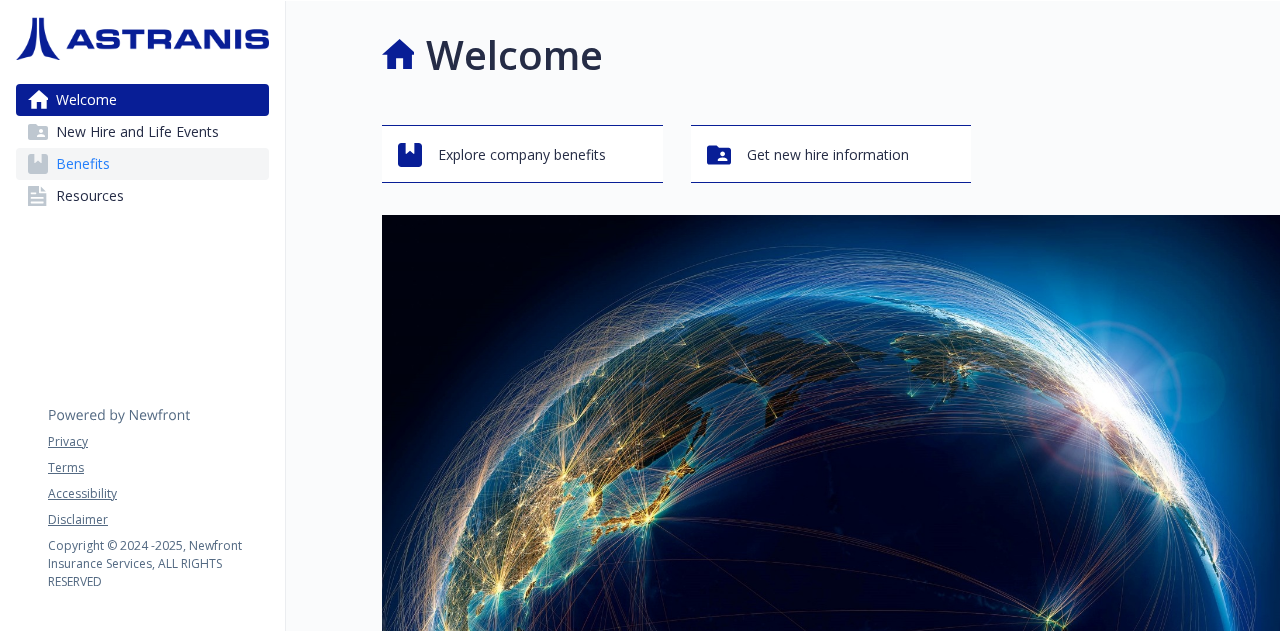 click on "Benefits" at bounding box center [142, 164] 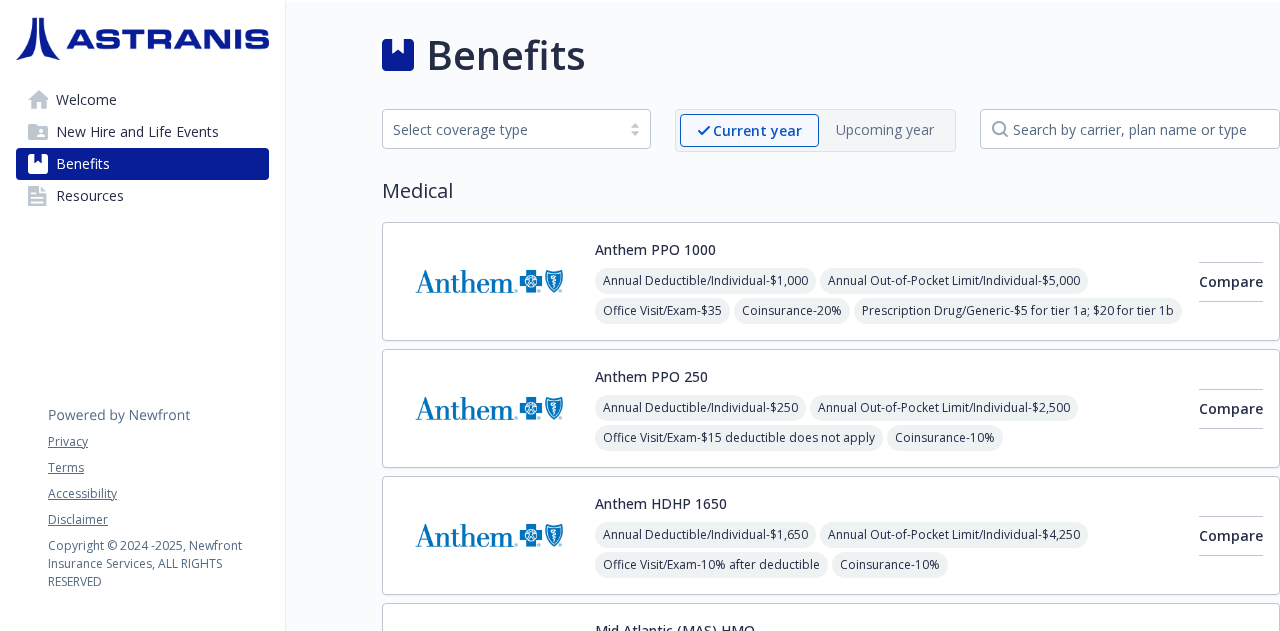 click on "Select coverage type" at bounding box center [501, 129] 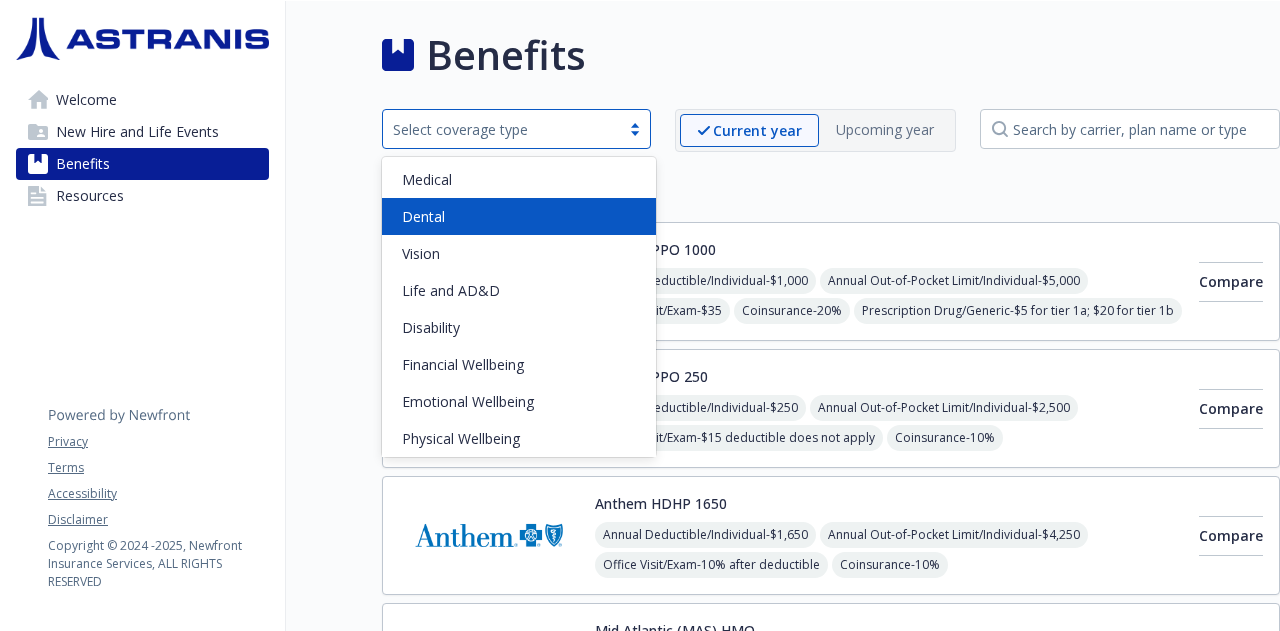 click on "Dental" at bounding box center (519, 216) 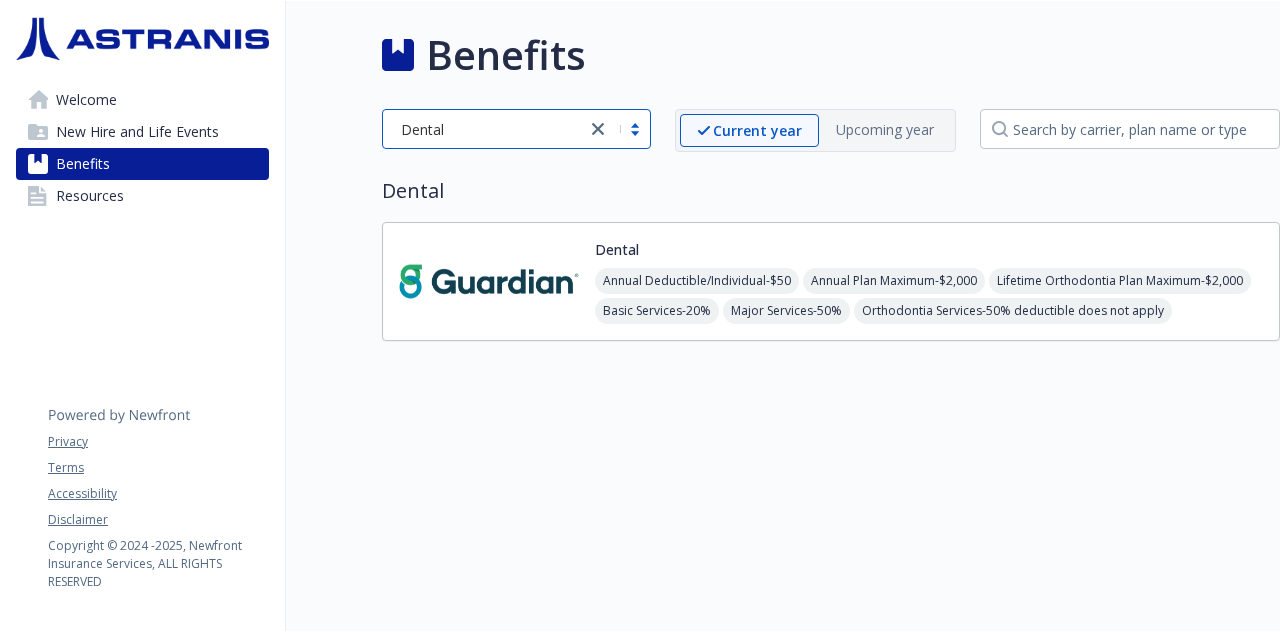 click at bounding box center (489, 281) 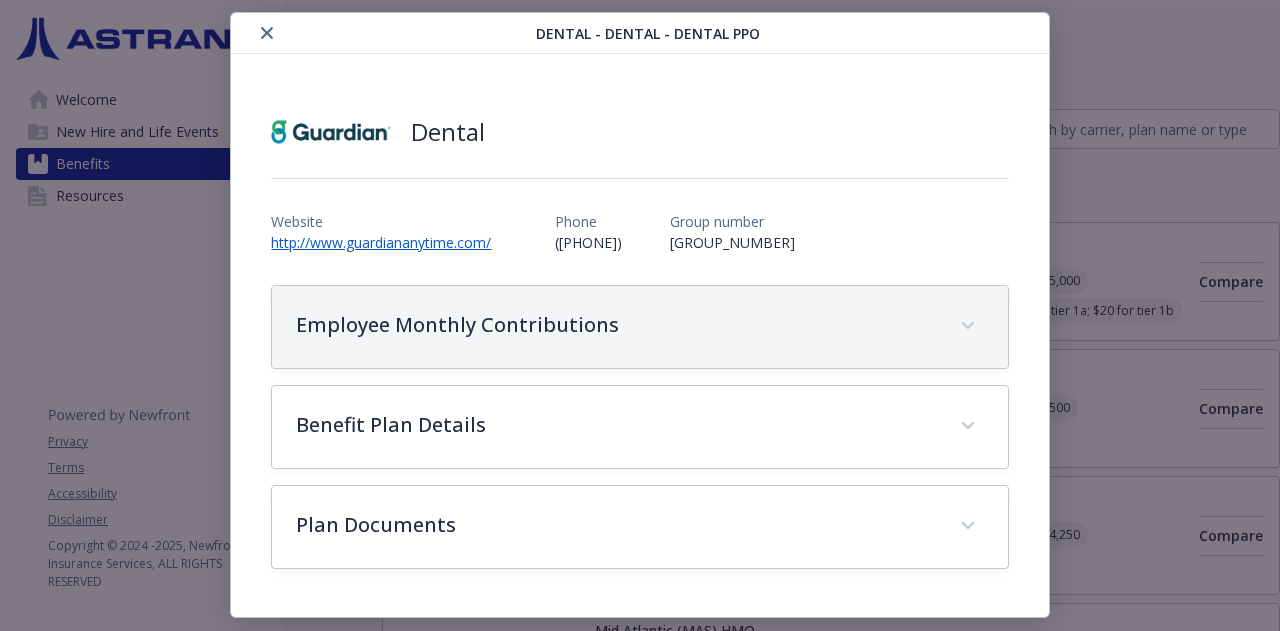 scroll, scrollTop: 64, scrollLeft: 0, axis: vertical 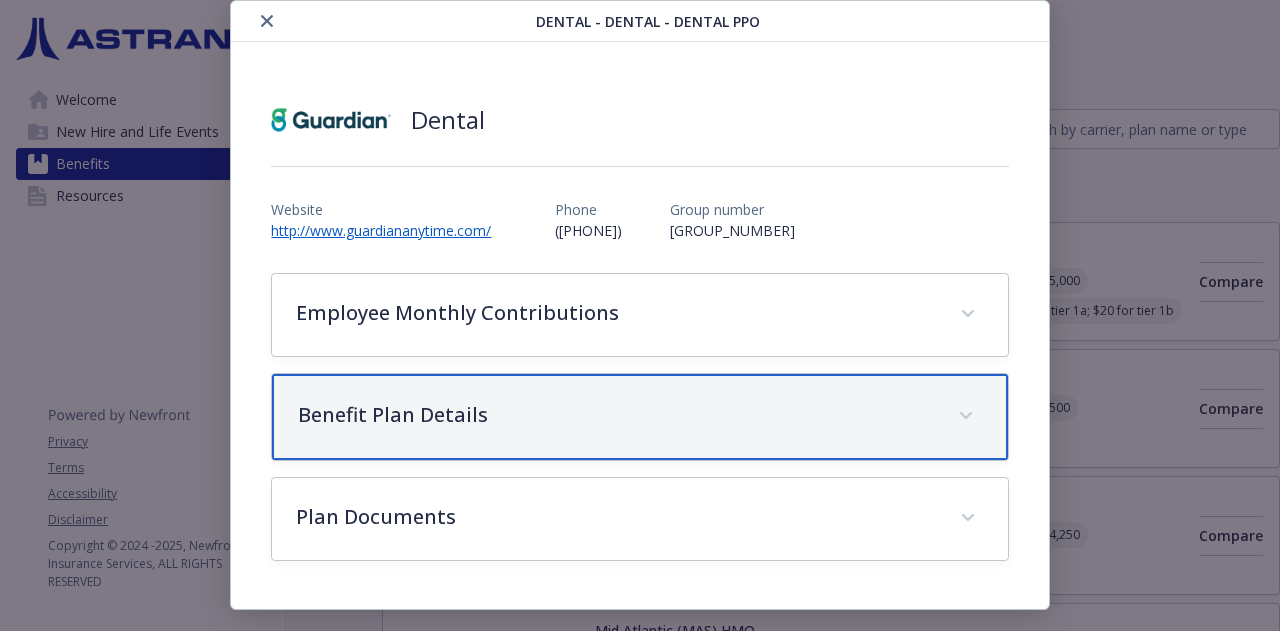 click on "Benefit Plan Details" at bounding box center [615, 415] 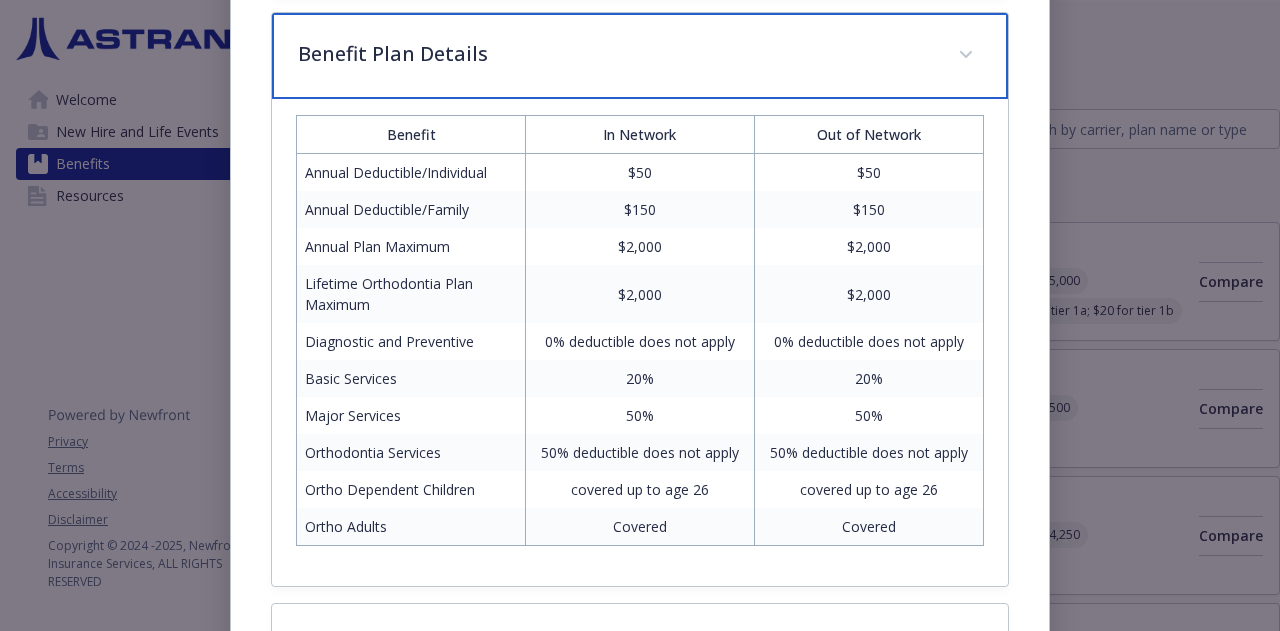 scroll, scrollTop: 525, scrollLeft: 0, axis: vertical 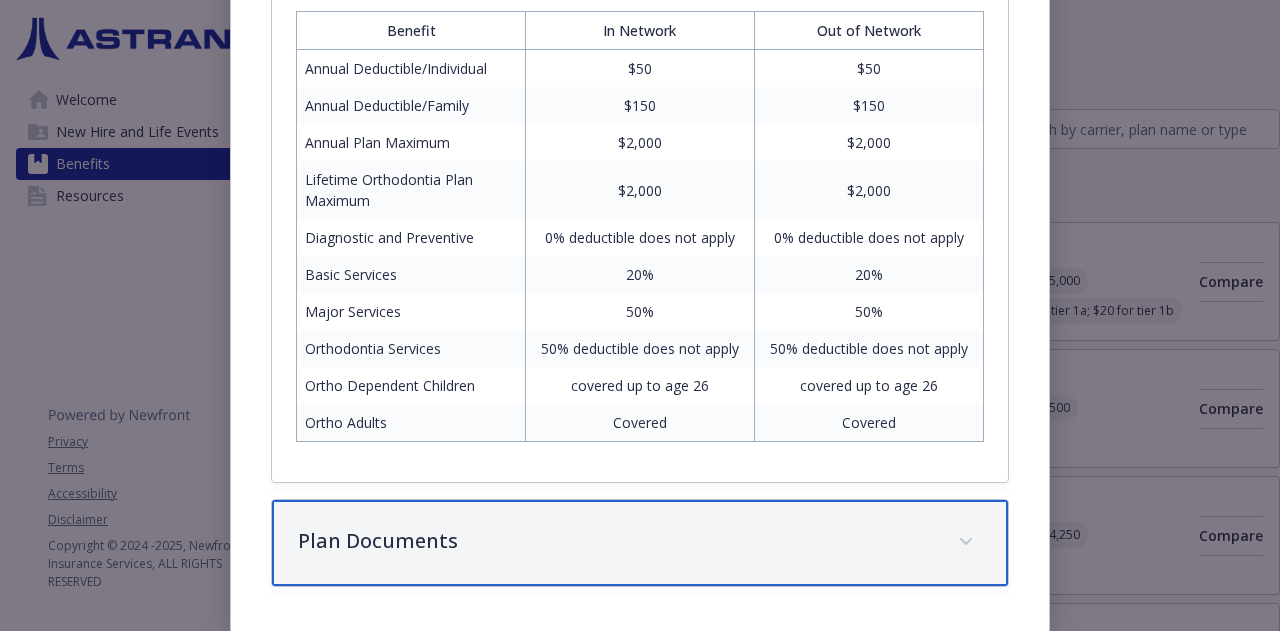 click on "Plan Documents" at bounding box center (615, 541) 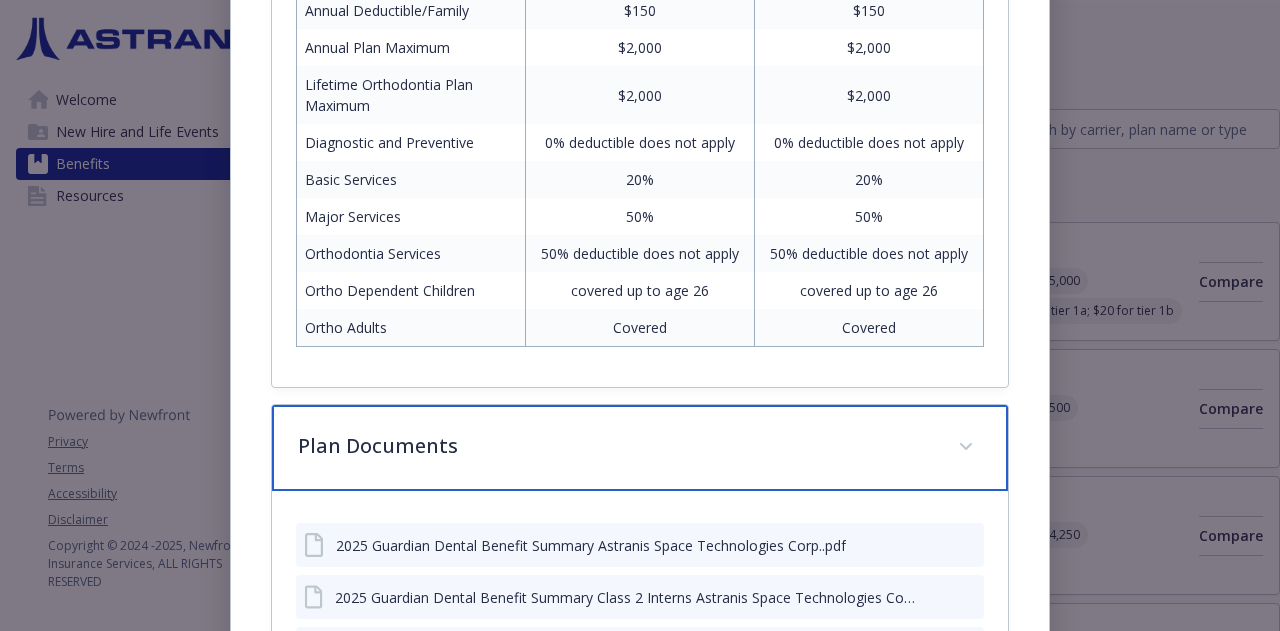 scroll, scrollTop: 745, scrollLeft: 0, axis: vertical 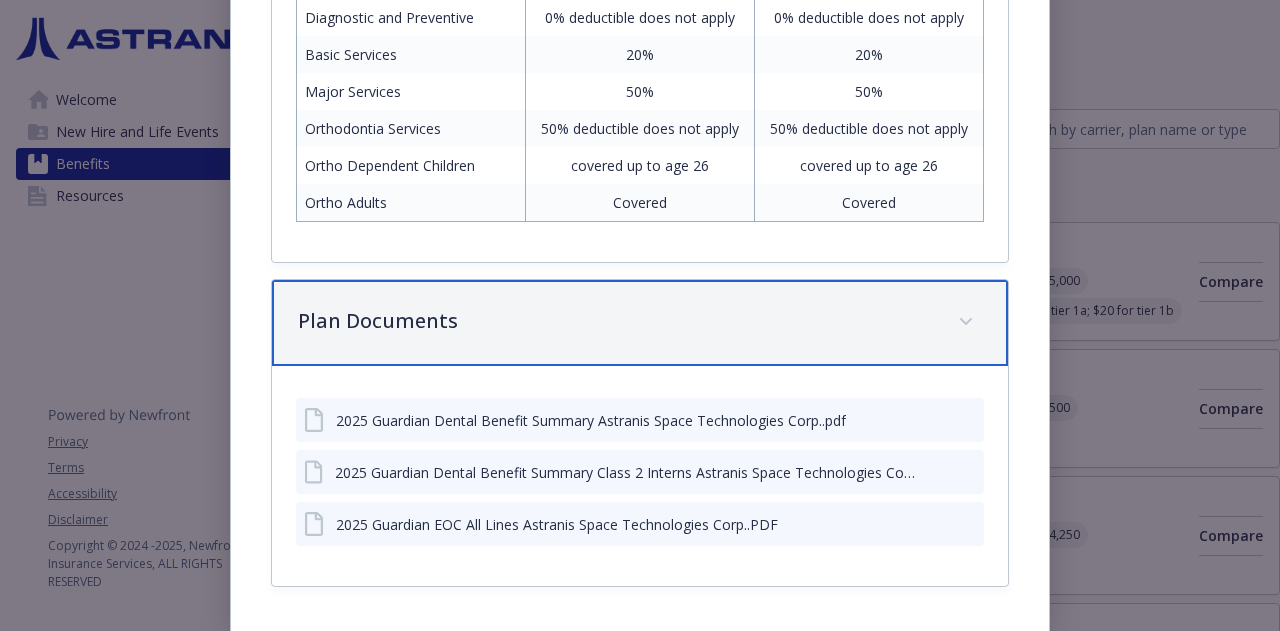 click on "Plan Documents" at bounding box center [615, 321] 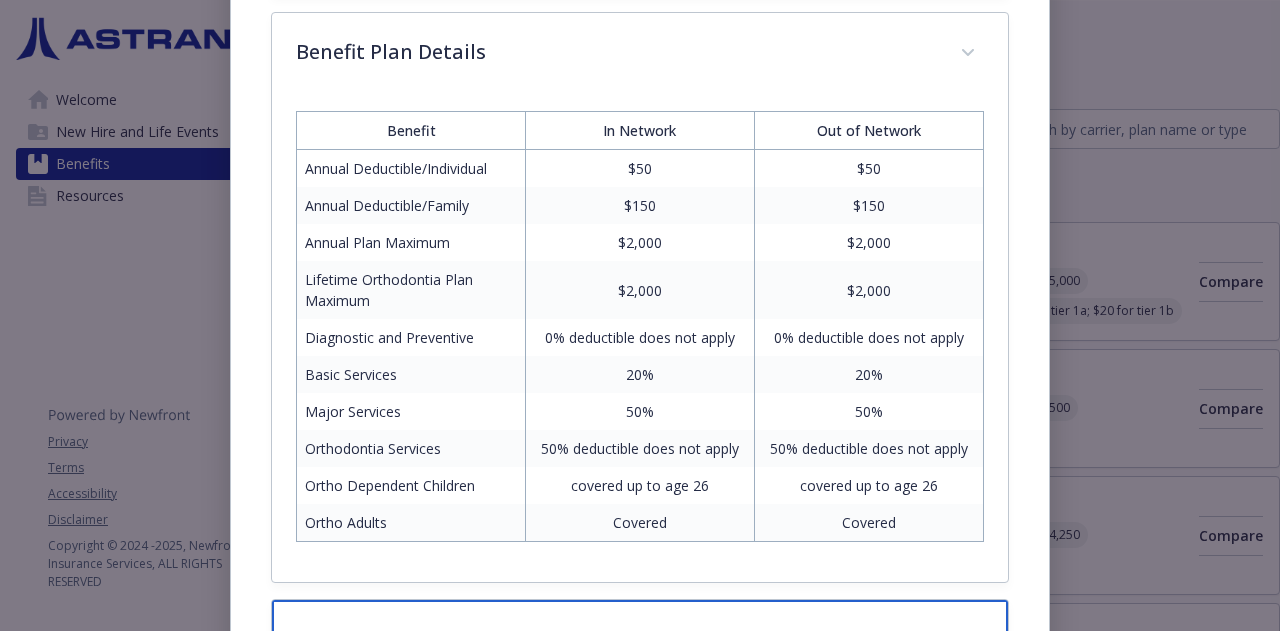 scroll, scrollTop: 325, scrollLeft: 0, axis: vertical 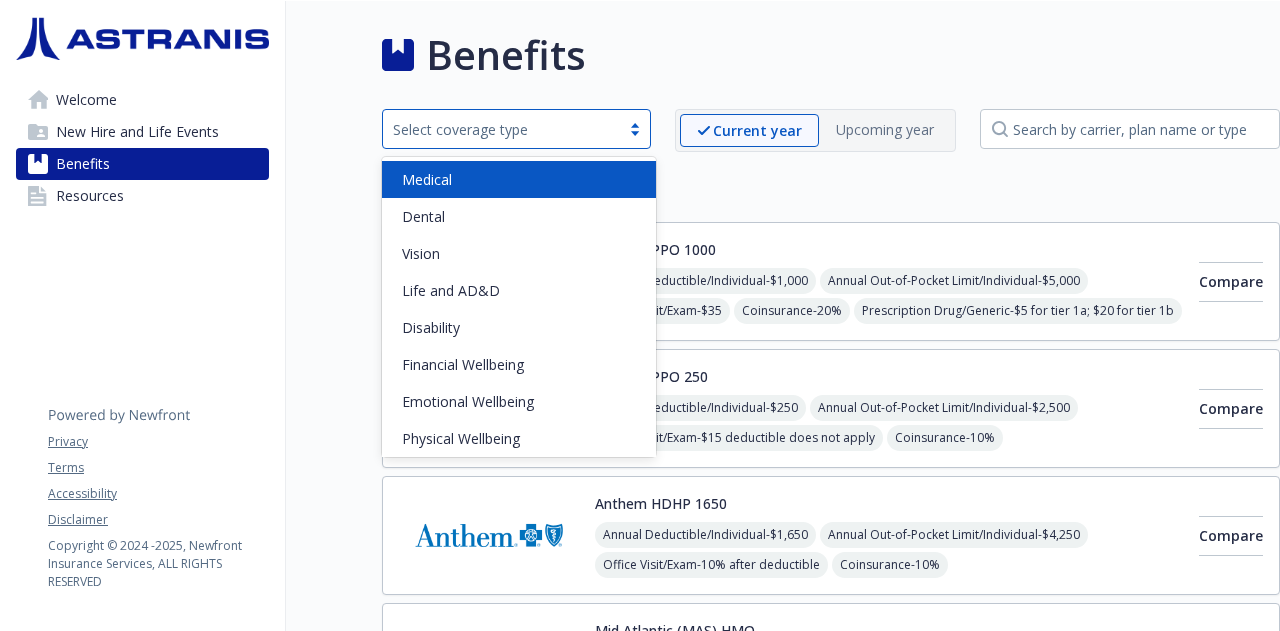 click on "Select coverage type" at bounding box center [501, 129] 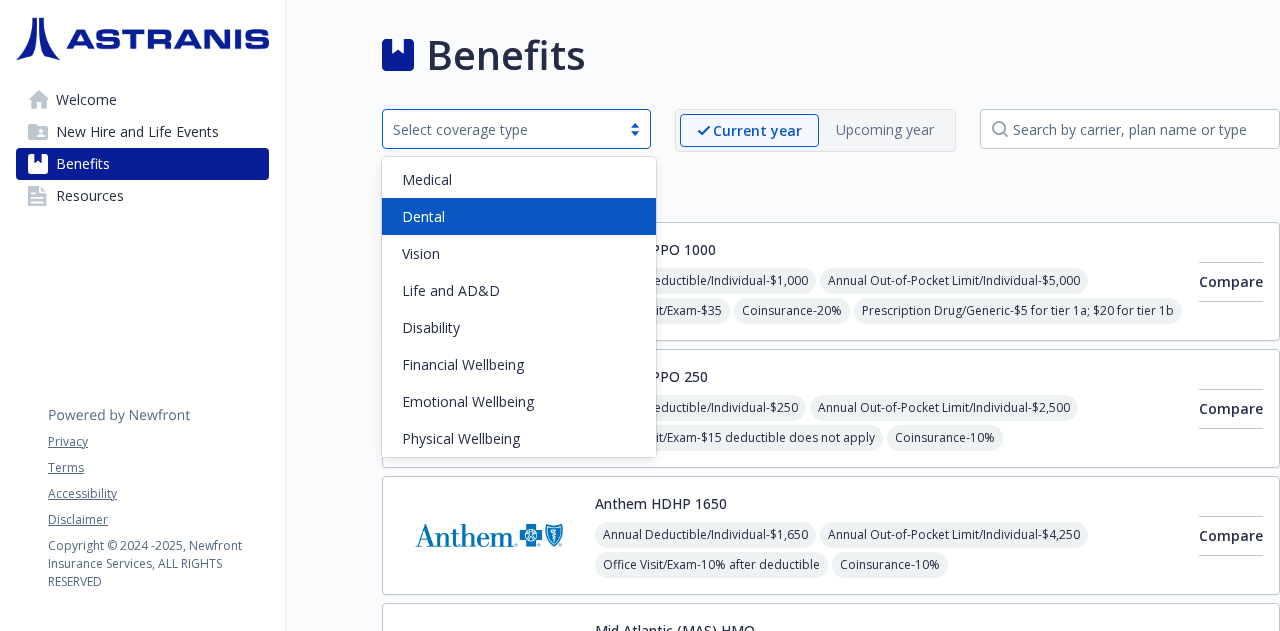 click on "Dental" at bounding box center (519, 216) 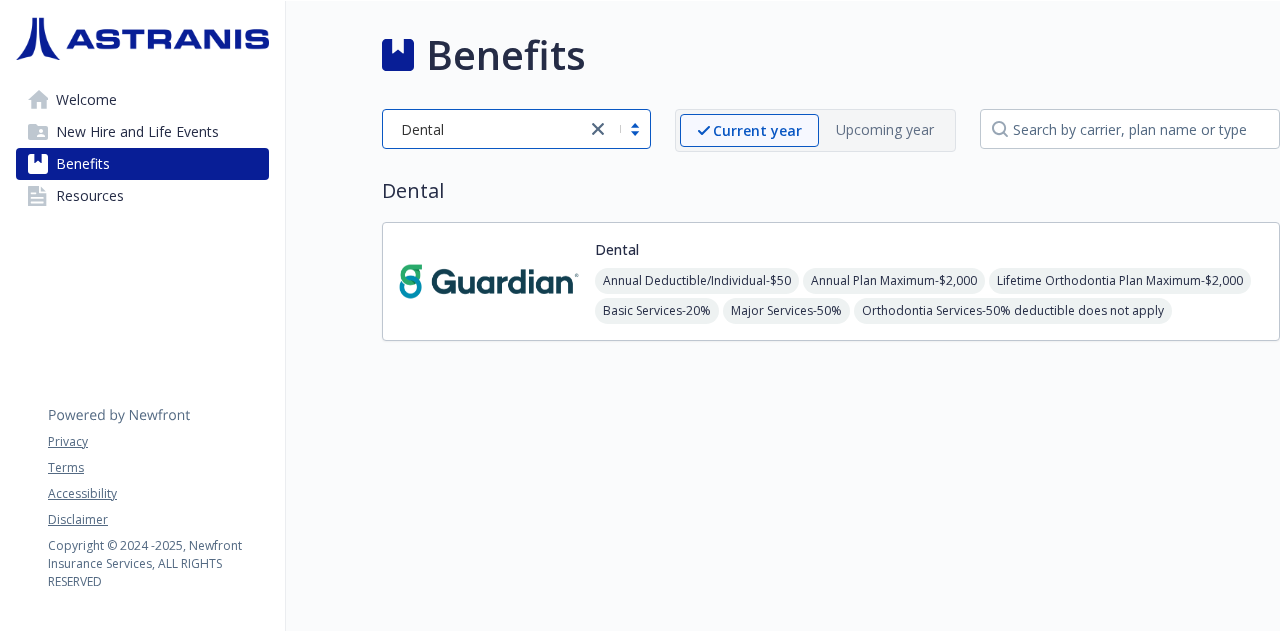 click on "Dental" at bounding box center [617, 249] 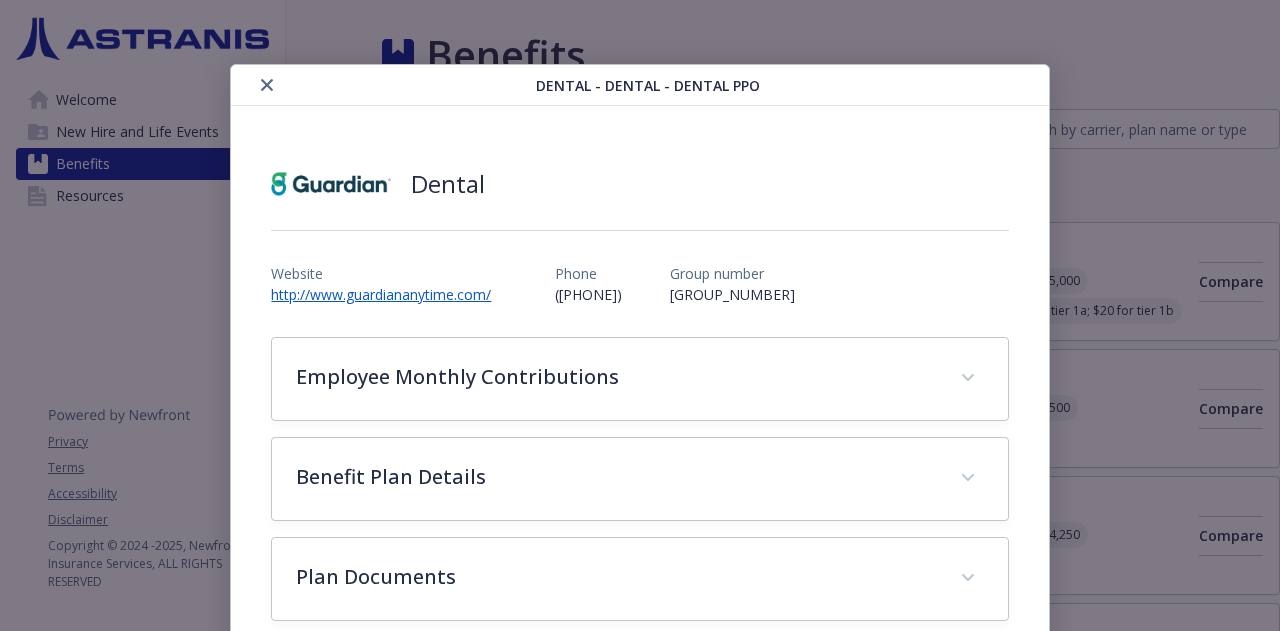 scroll, scrollTop: 30, scrollLeft: 0, axis: vertical 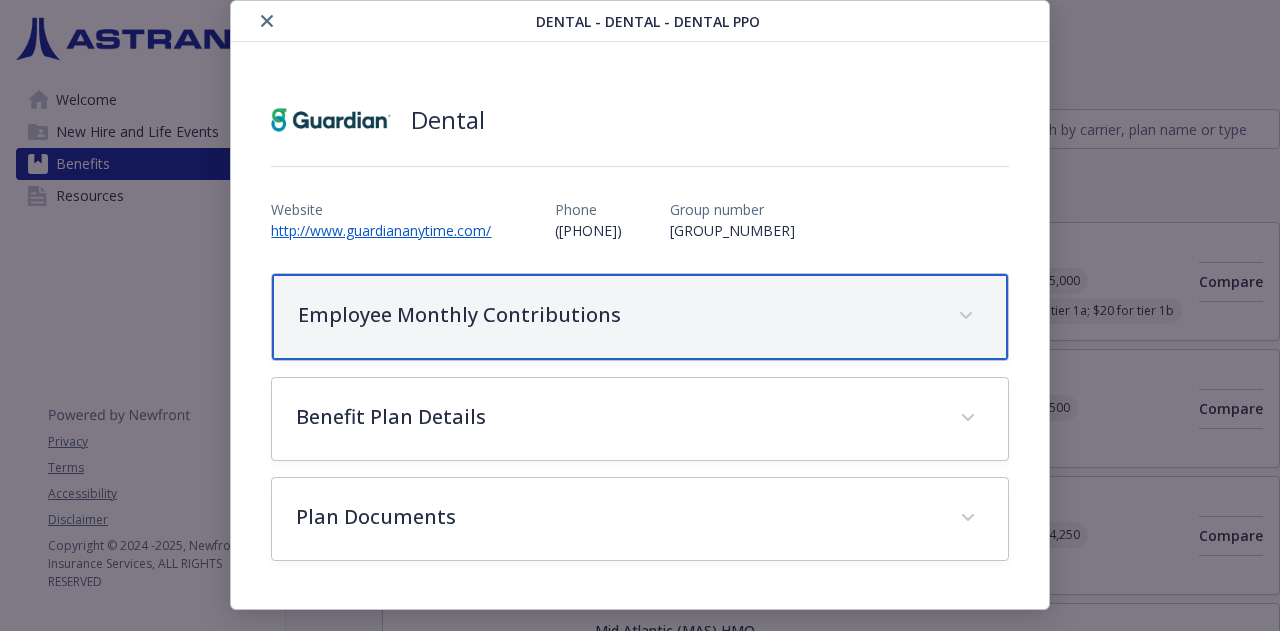 click on "Employee Monthly Contributions" at bounding box center (615, 315) 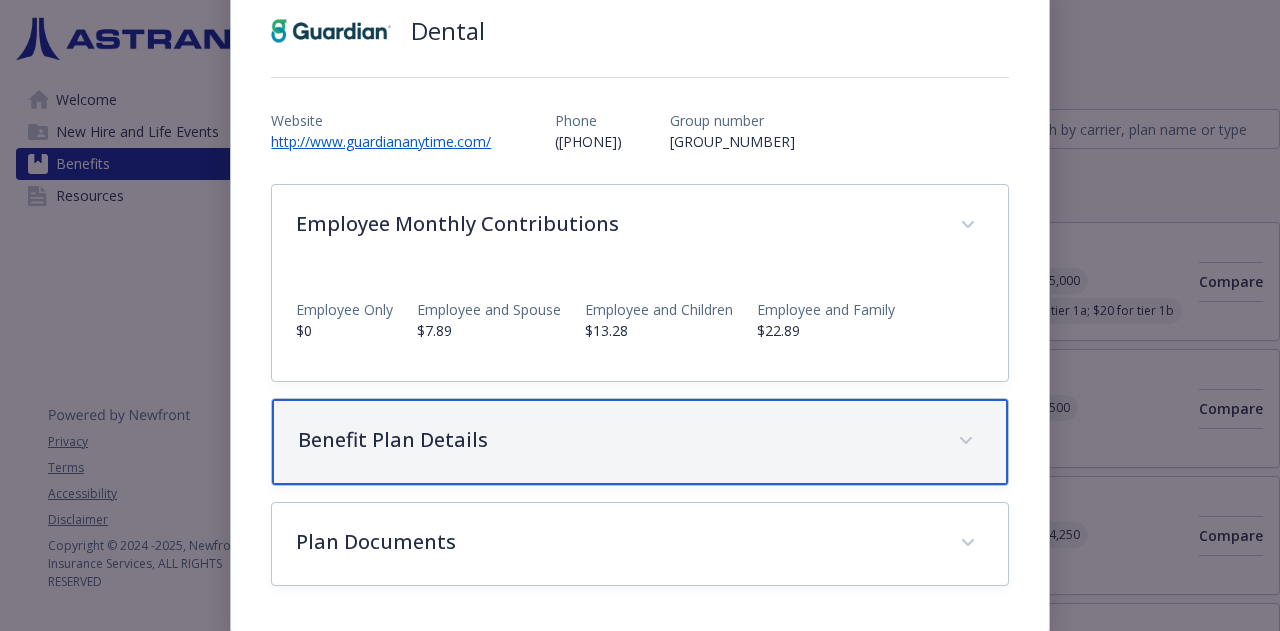 click on "Benefit Plan Details" at bounding box center (639, 442) 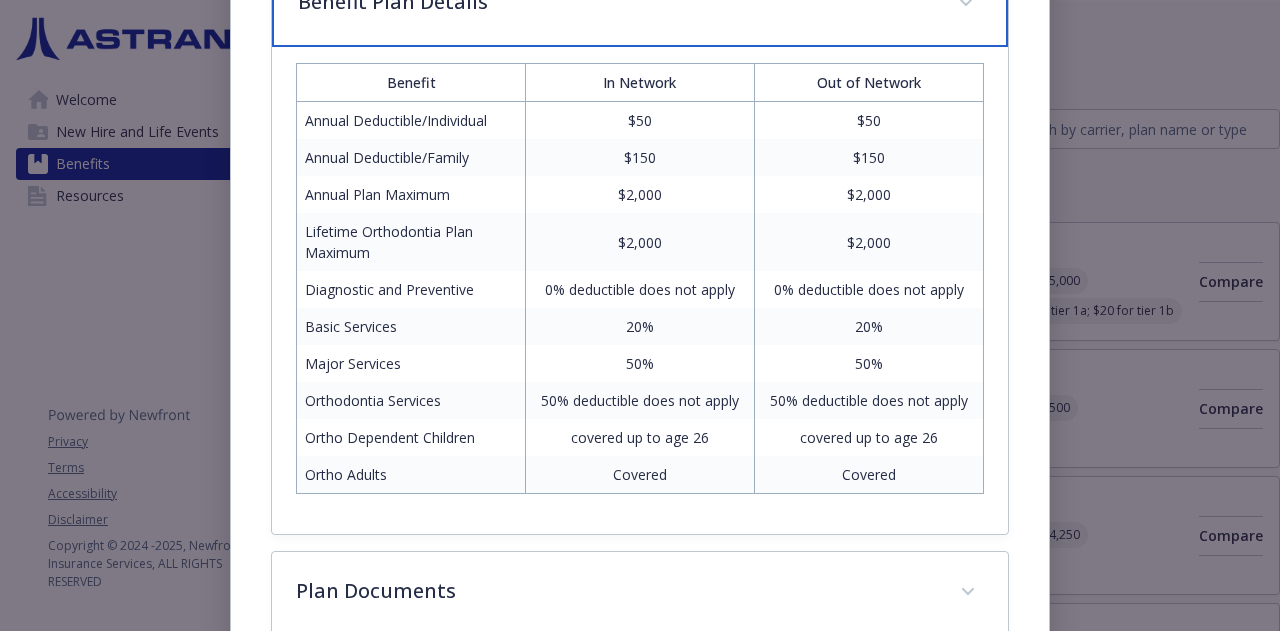 scroll, scrollTop: 639, scrollLeft: 0, axis: vertical 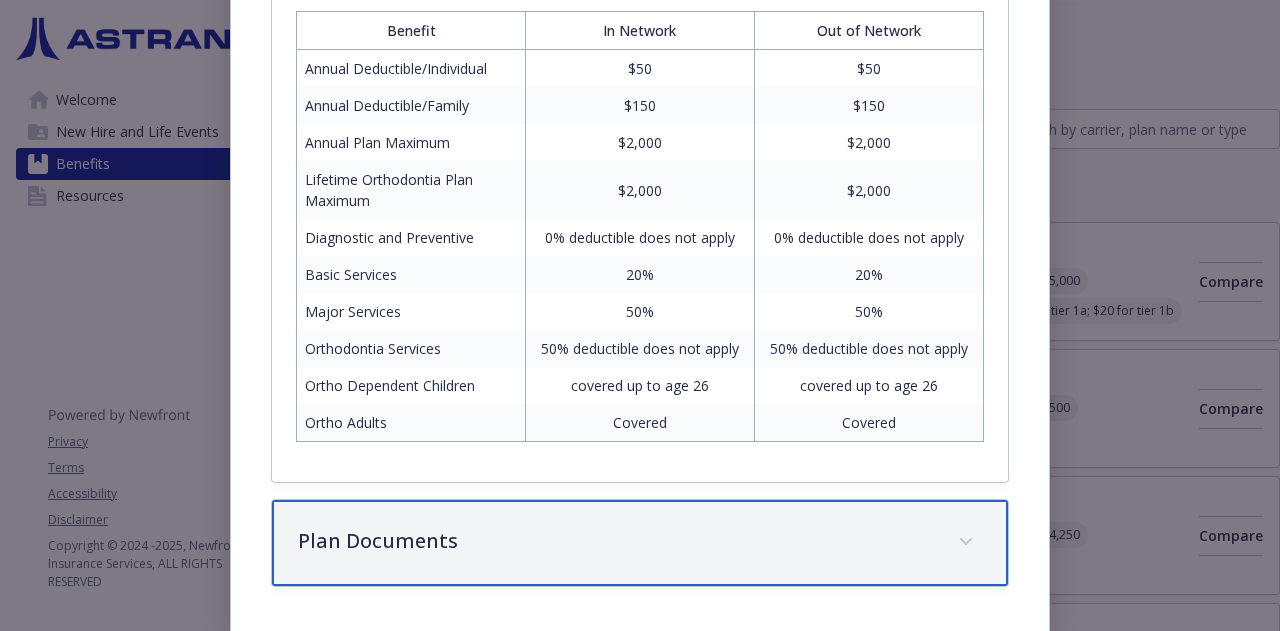 click on "Plan Documents" at bounding box center (615, 541) 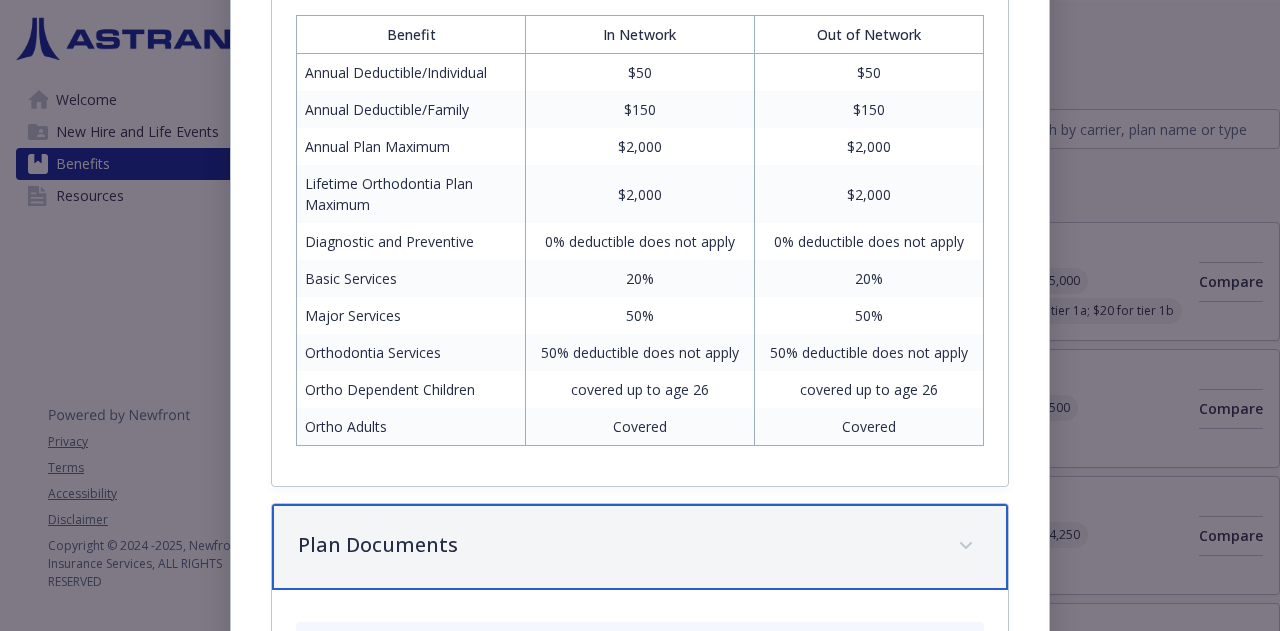 scroll, scrollTop: 859, scrollLeft: 0, axis: vertical 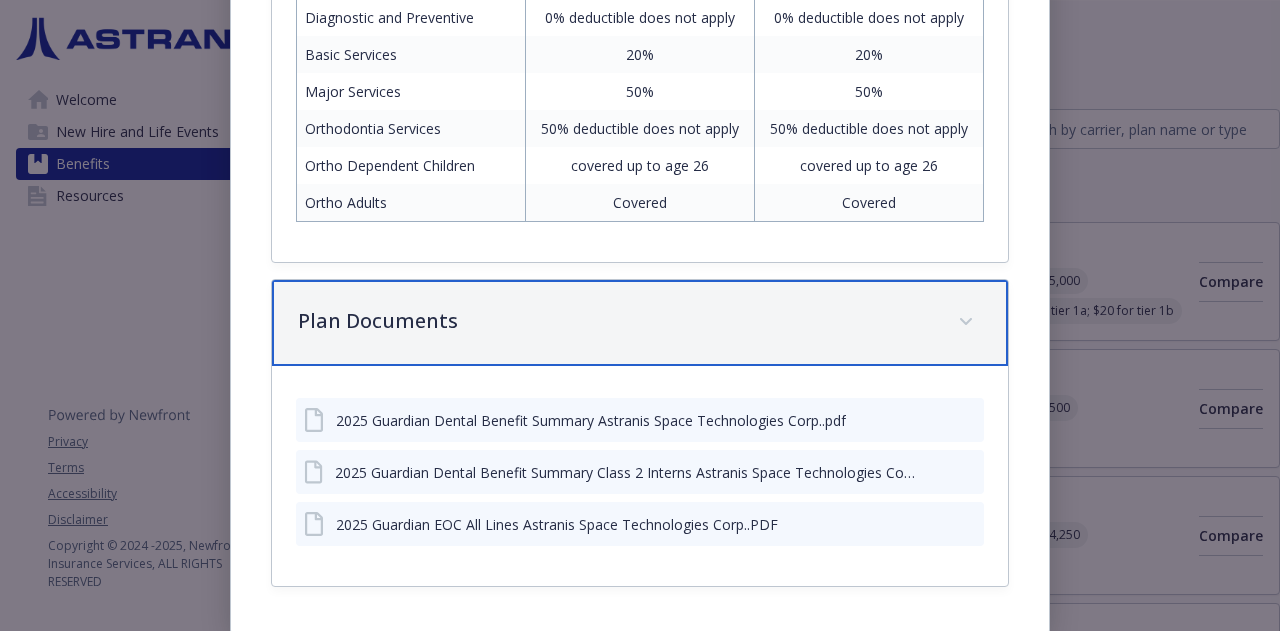 click on "Plan Documents" at bounding box center [615, 321] 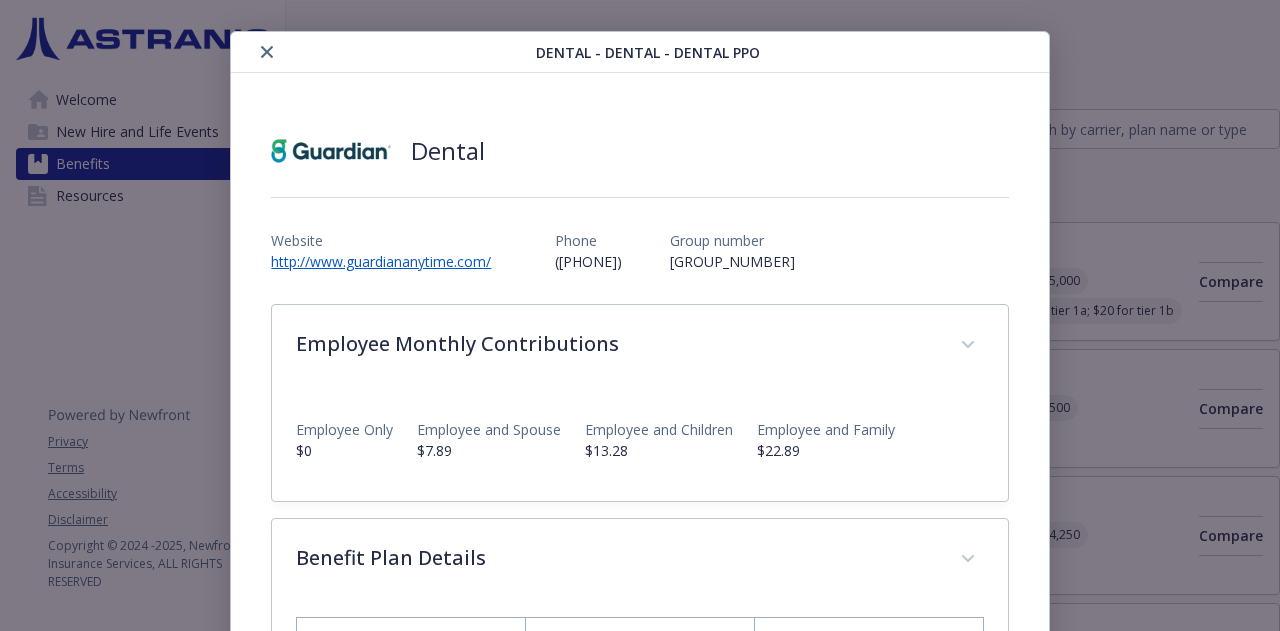 scroll, scrollTop: 0, scrollLeft: 0, axis: both 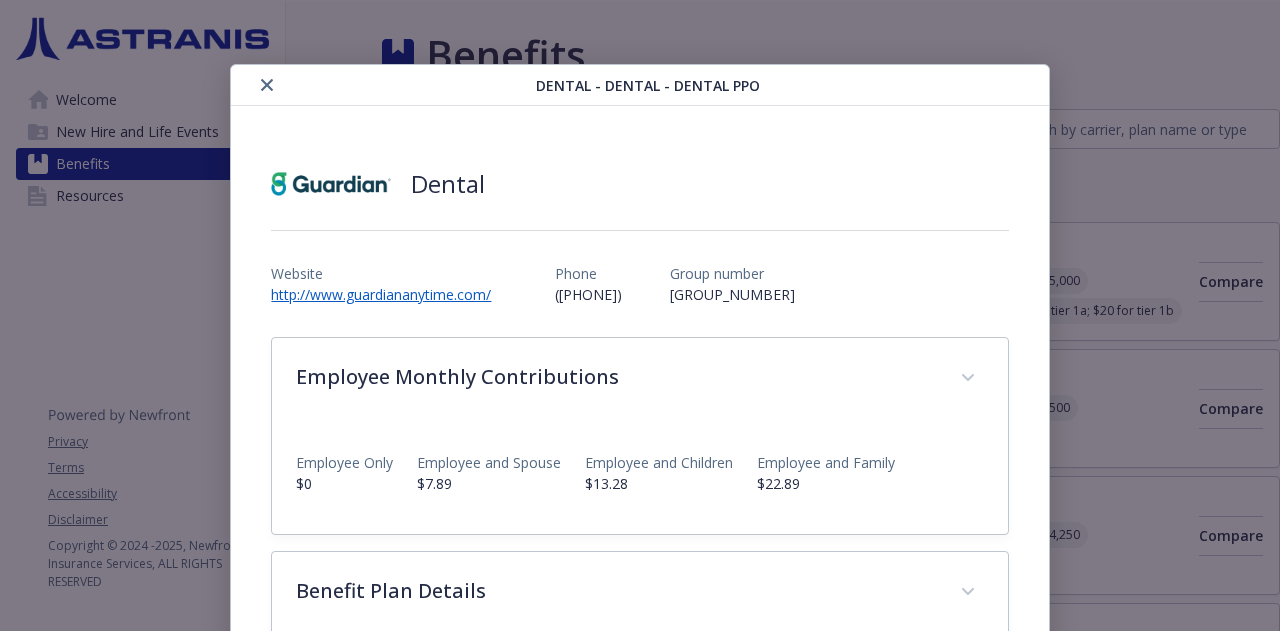 click at bounding box center (387, 85) 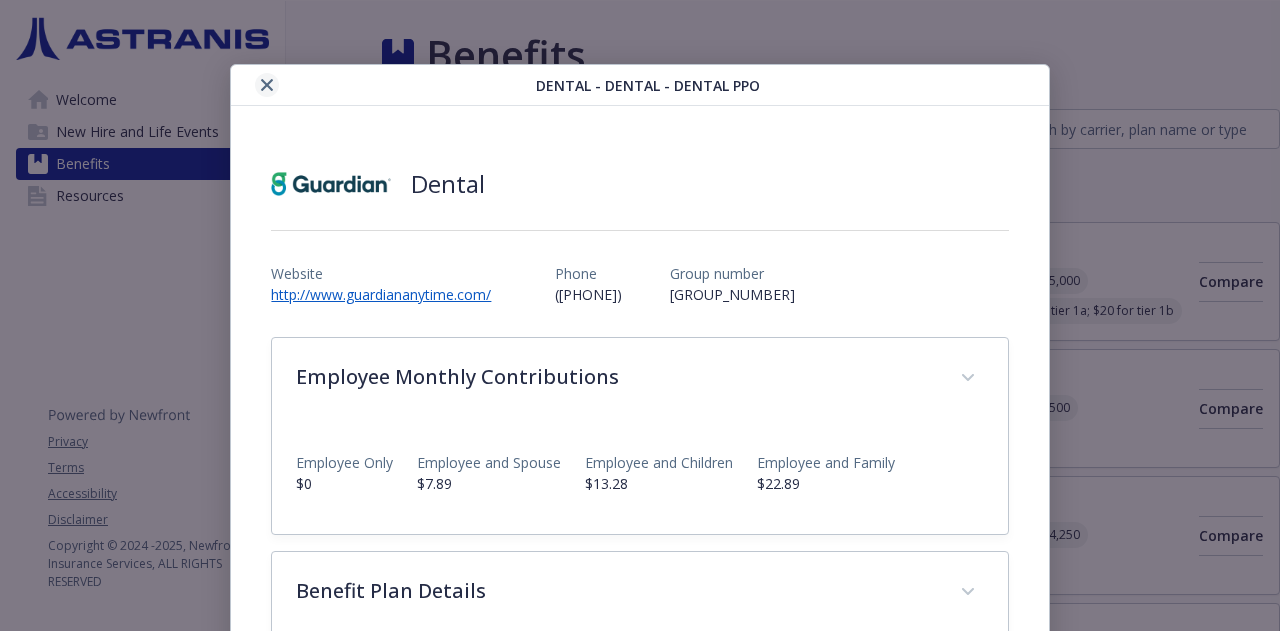 click at bounding box center (267, 85) 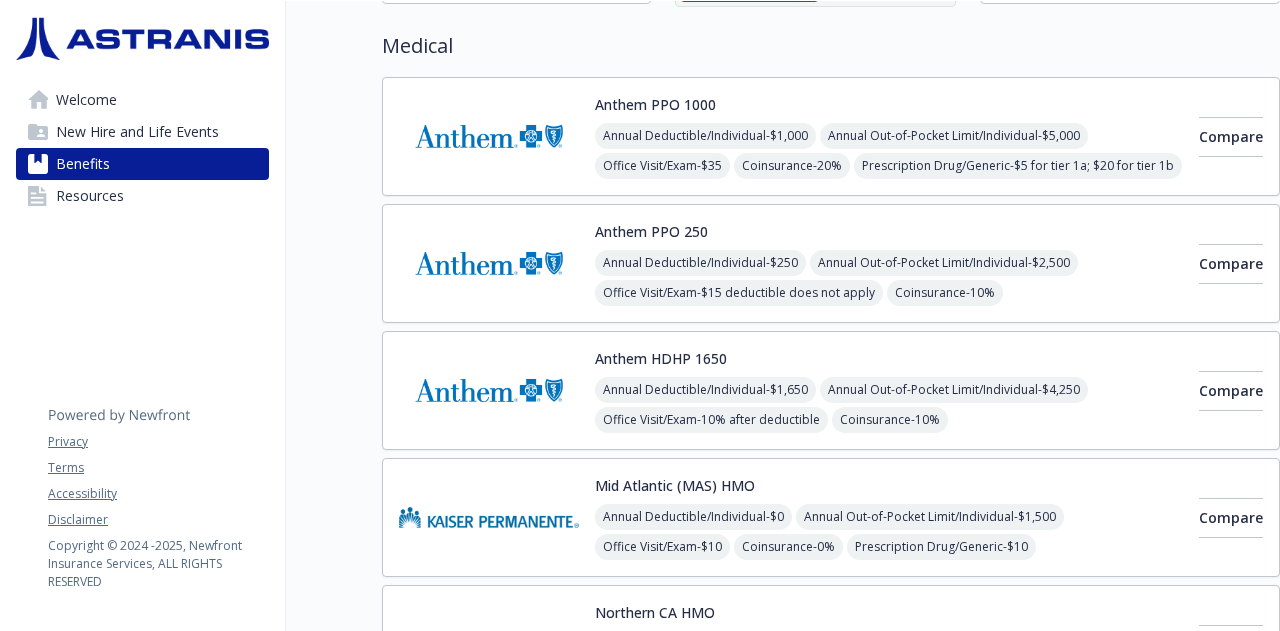 scroll, scrollTop: 0, scrollLeft: 0, axis: both 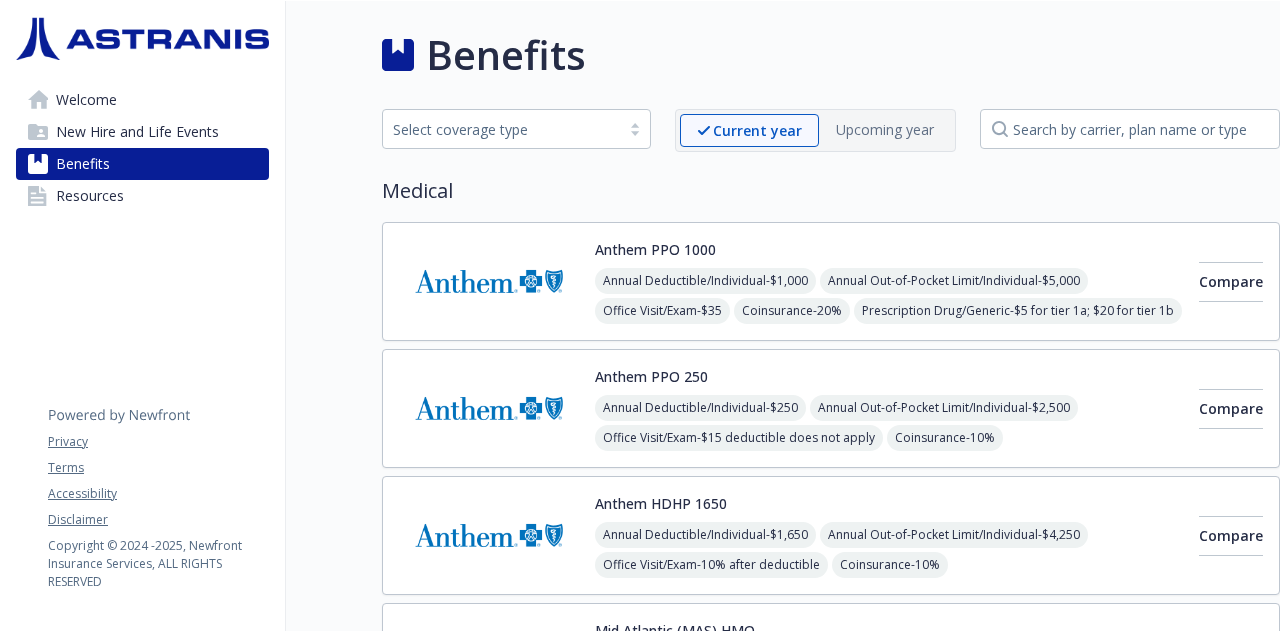 click on "Medical" at bounding box center [831, 191] 